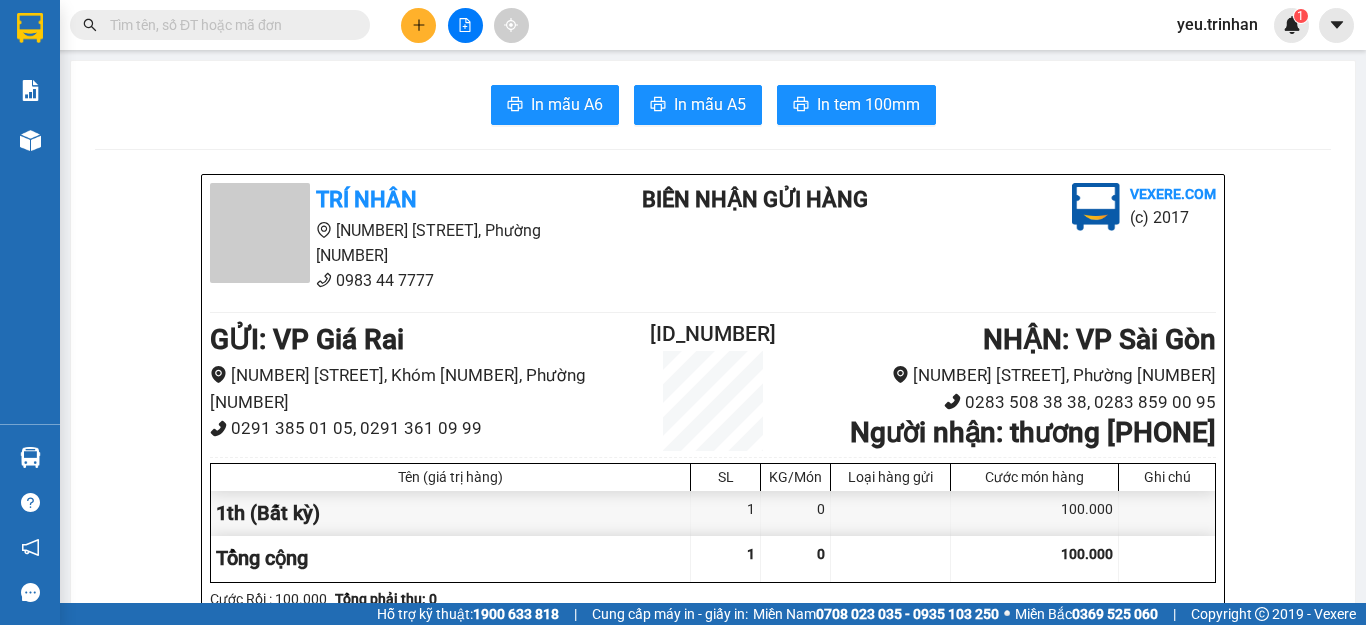 scroll, scrollTop: 0, scrollLeft: 0, axis: both 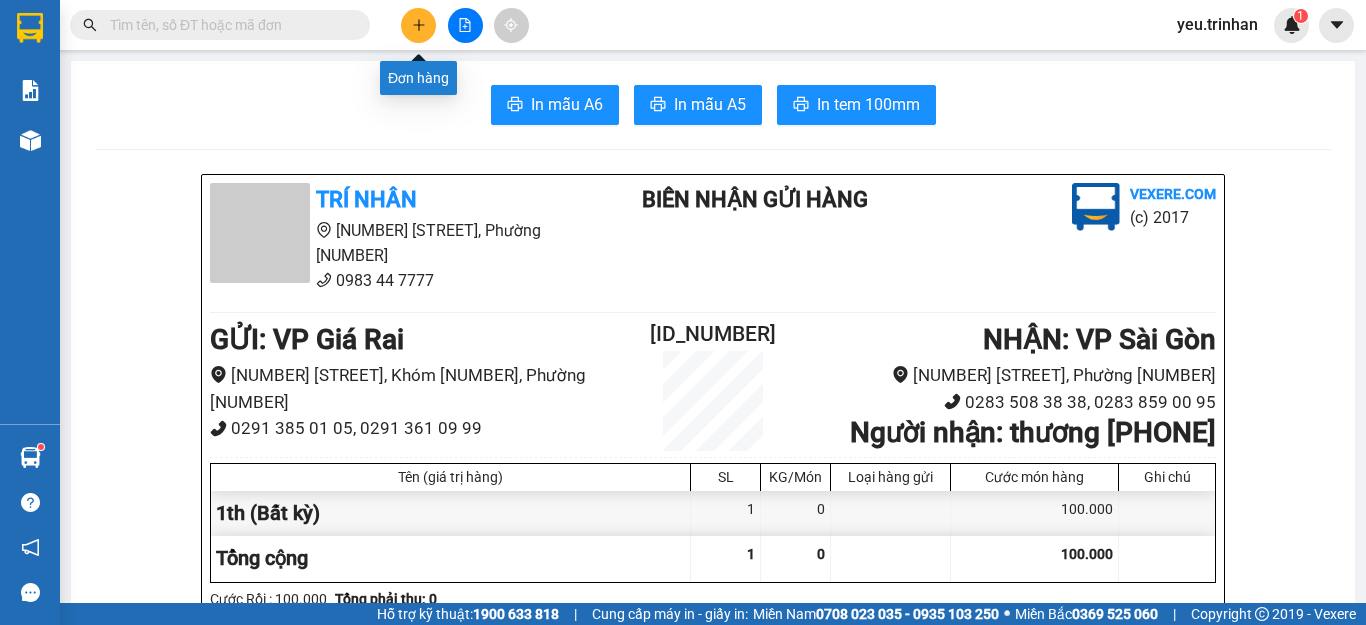 click at bounding box center (418, 25) 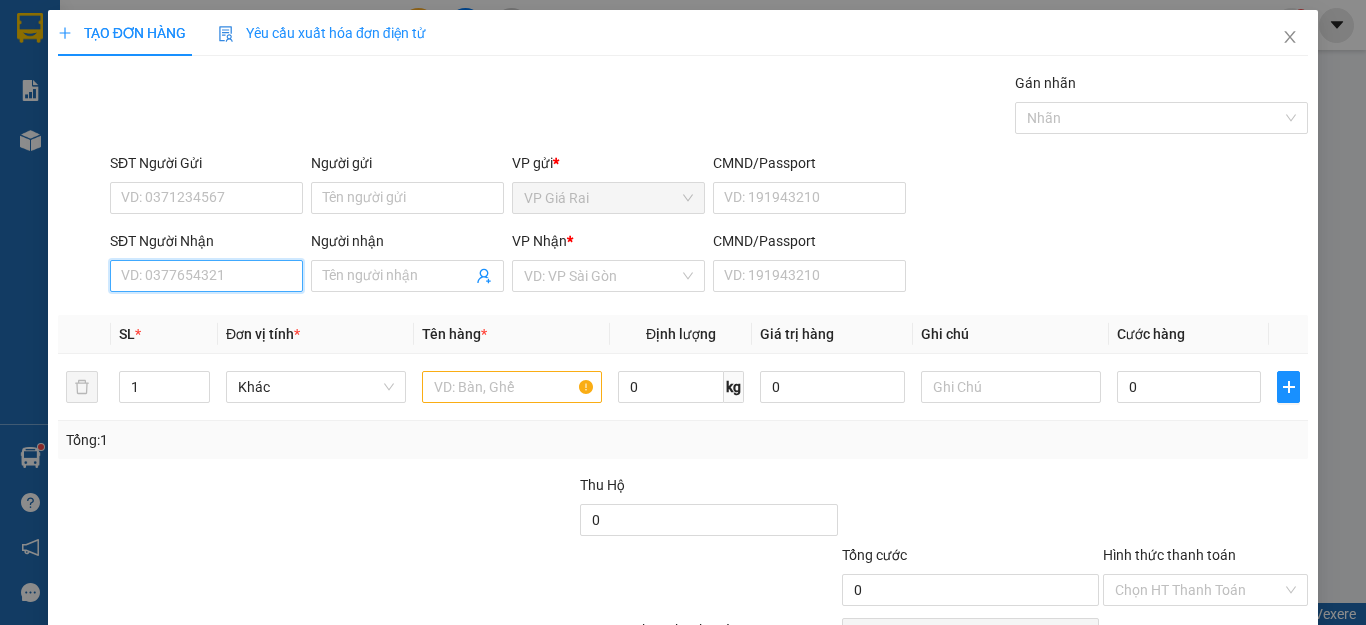 click on "SĐT Người Nhận" at bounding box center (206, 276) 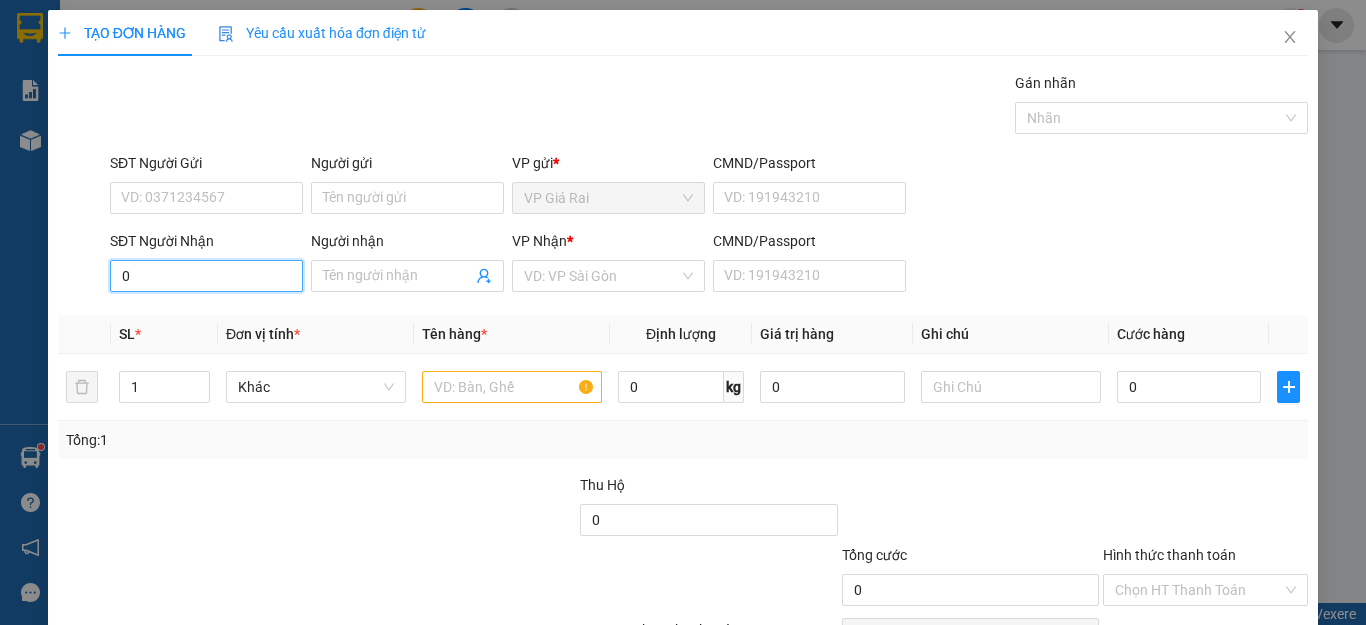 click on "0" at bounding box center [206, 276] 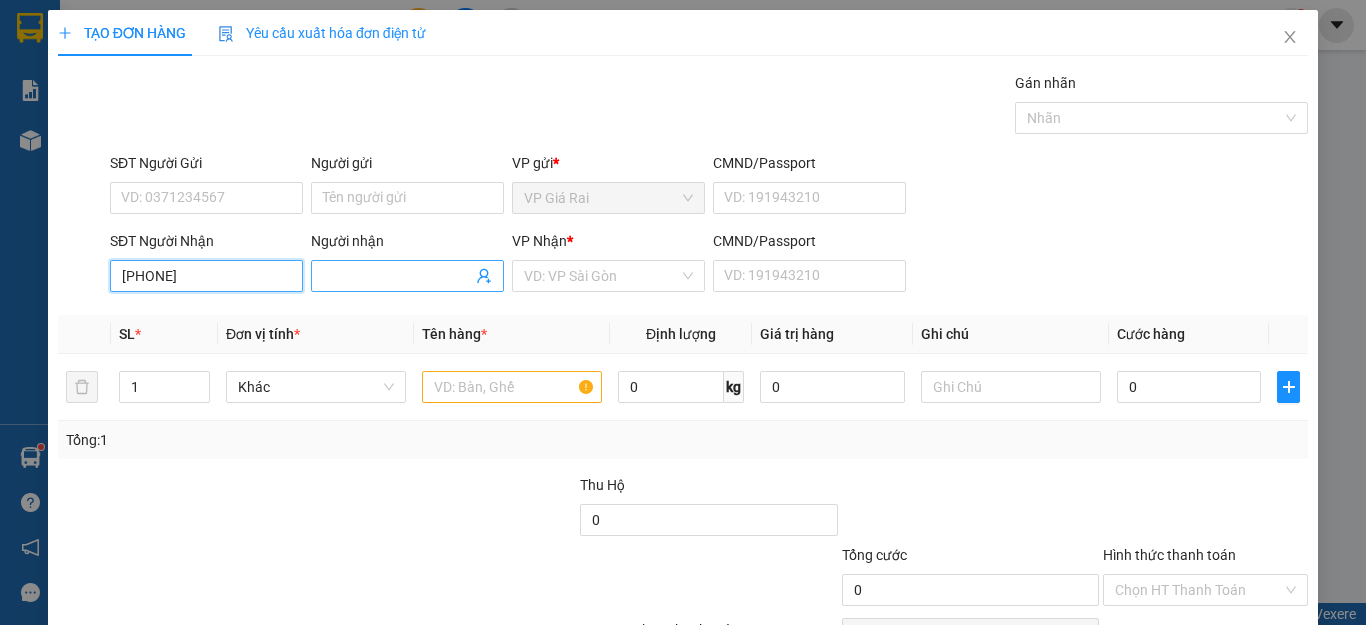 type on "[PHONE]" 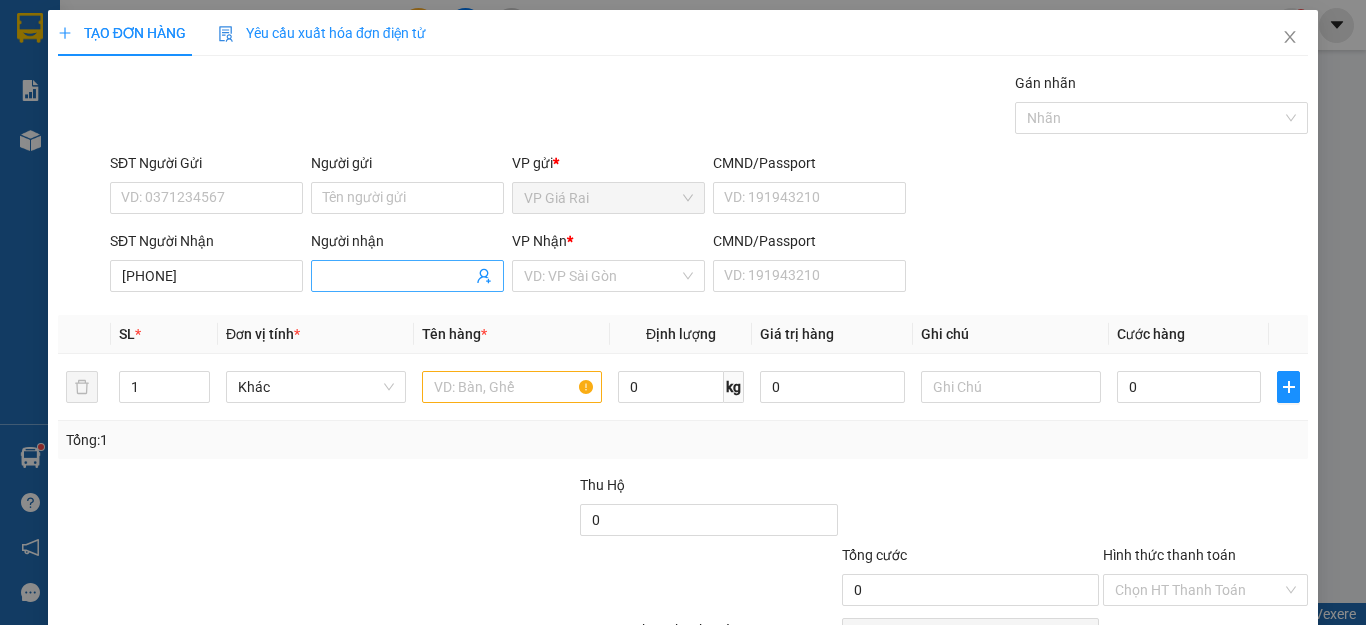click on "Người nhận" at bounding box center (397, 276) 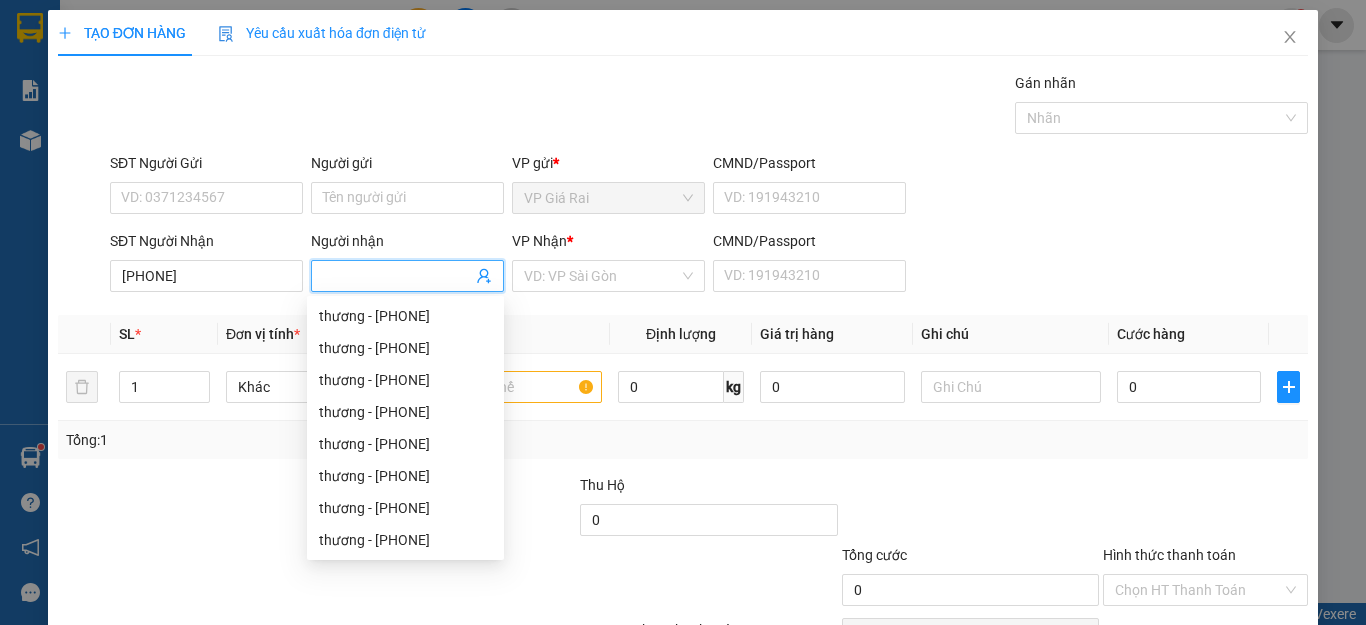 click on "Người nhận" at bounding box center [397, 276] 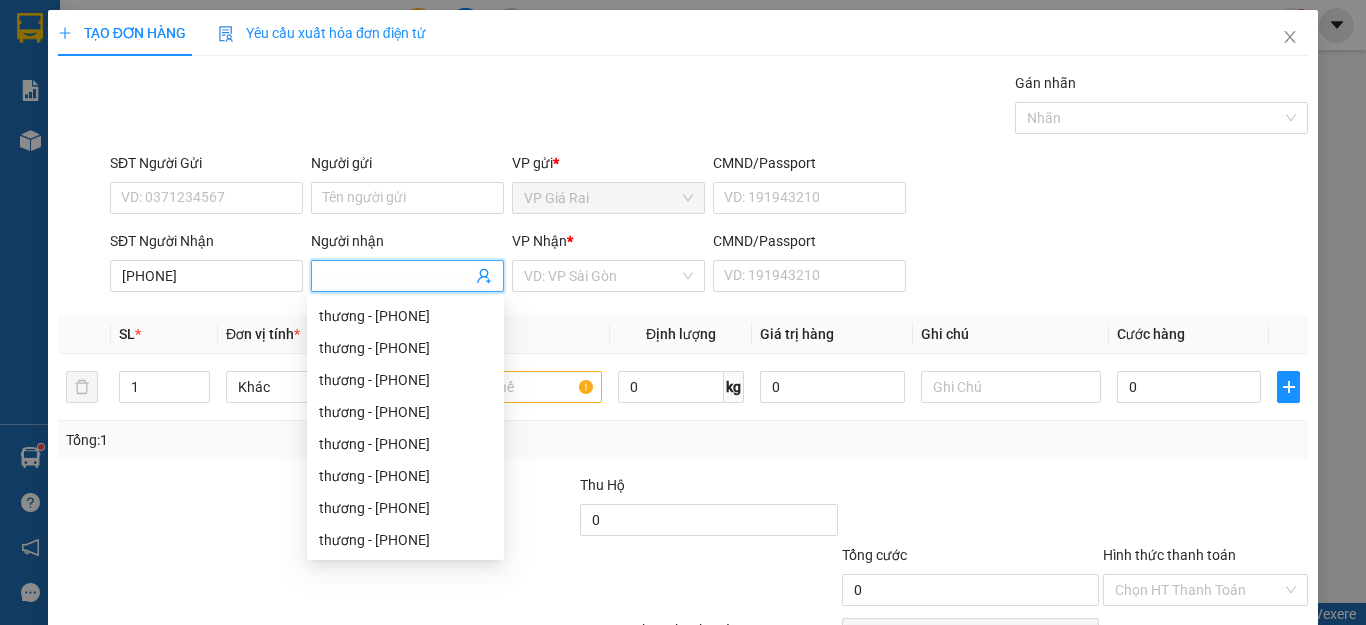 click on "Người nhận" at bounding box center (397, 276) 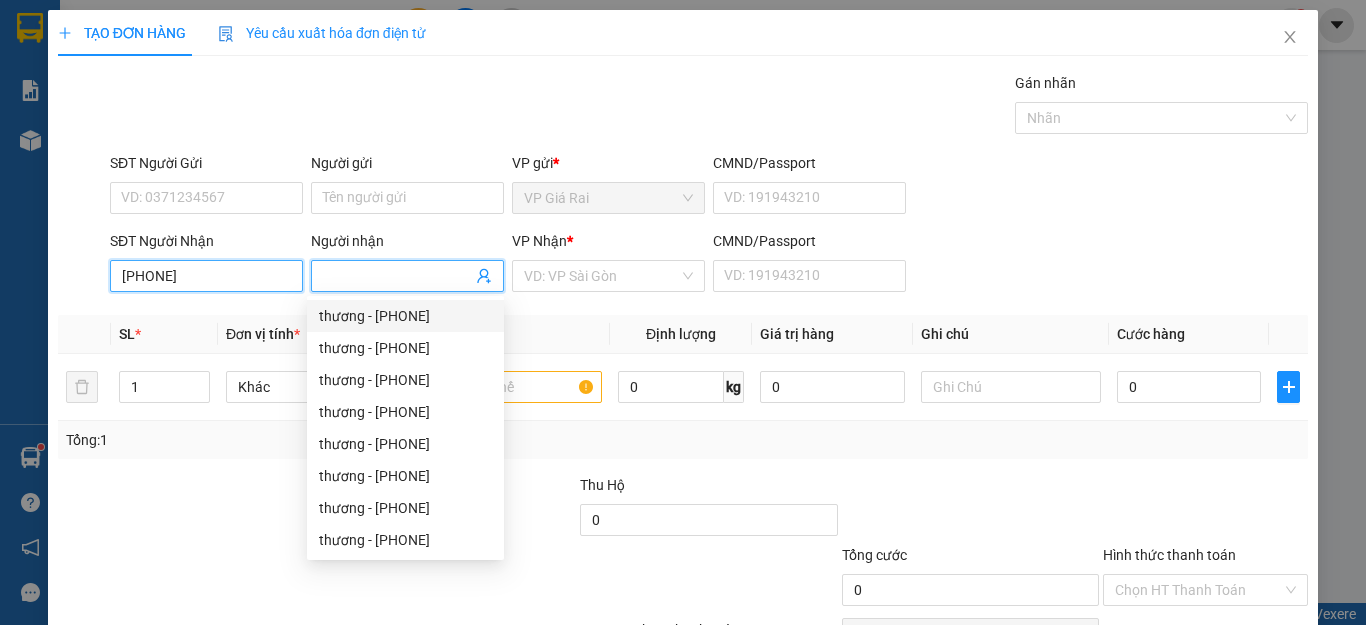 click on "[PHONE]" at bounding box center [206, 276] 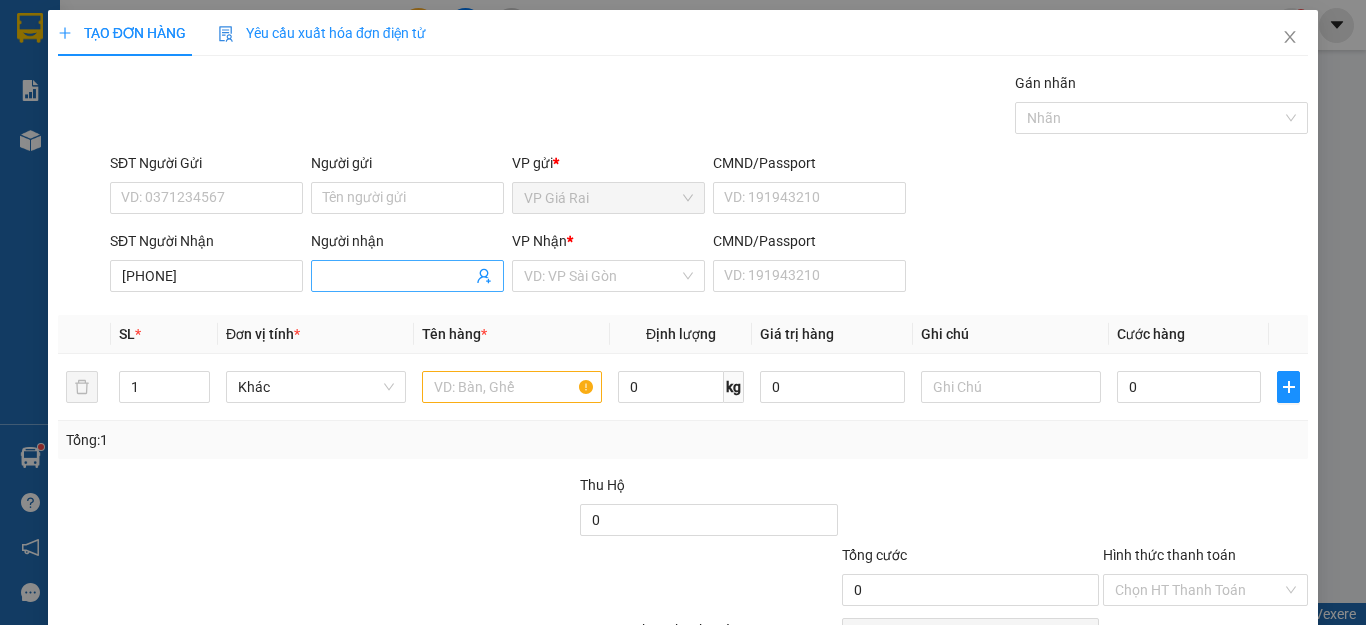 click on "Người nhận" at bounding box center (397, 276) 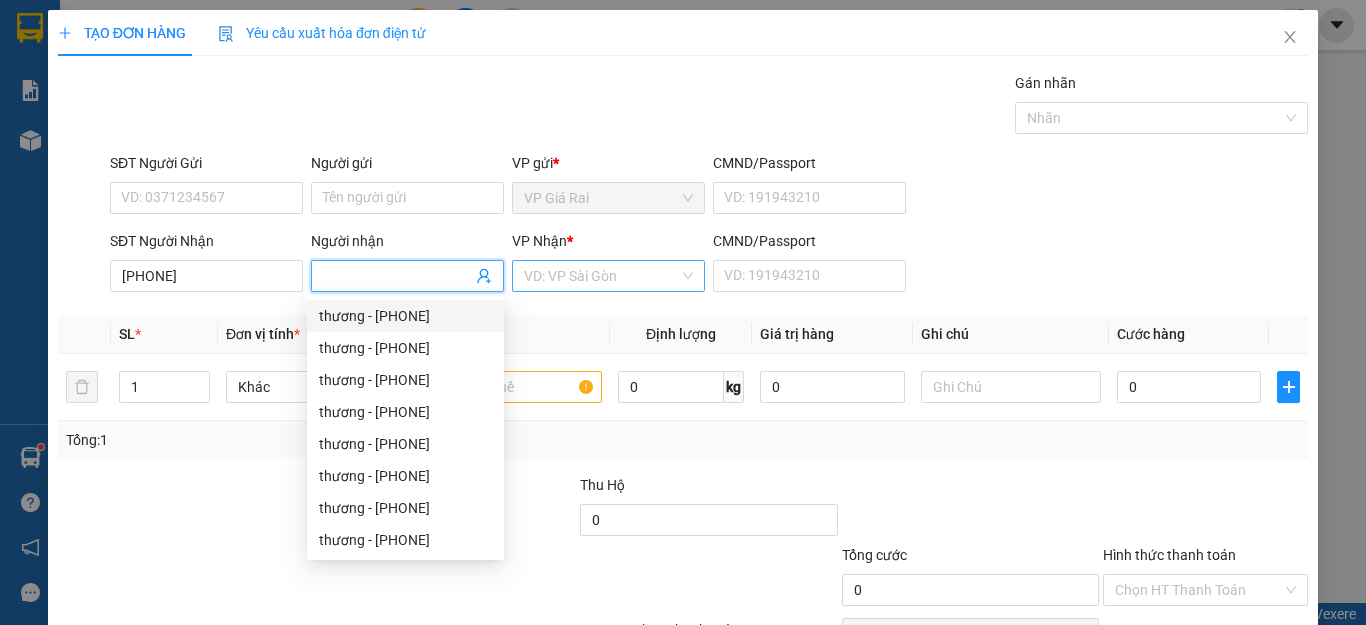 drag, startPoint x: 639, startPoint y: 272, endPoint x: 617, endPoint y: 291, distance: 29.068884 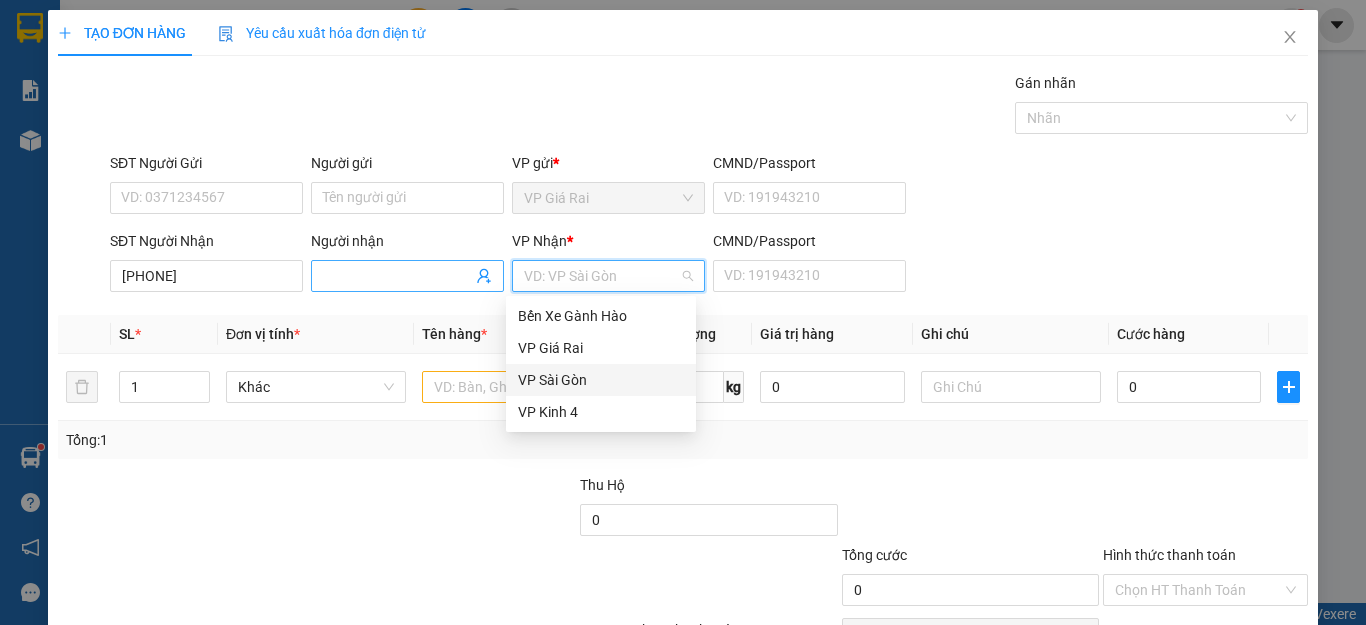 drag, startPoint x: 536, startPoint y: 379, endPoint x: 414, endPoint y: 274, distance: 160.96272 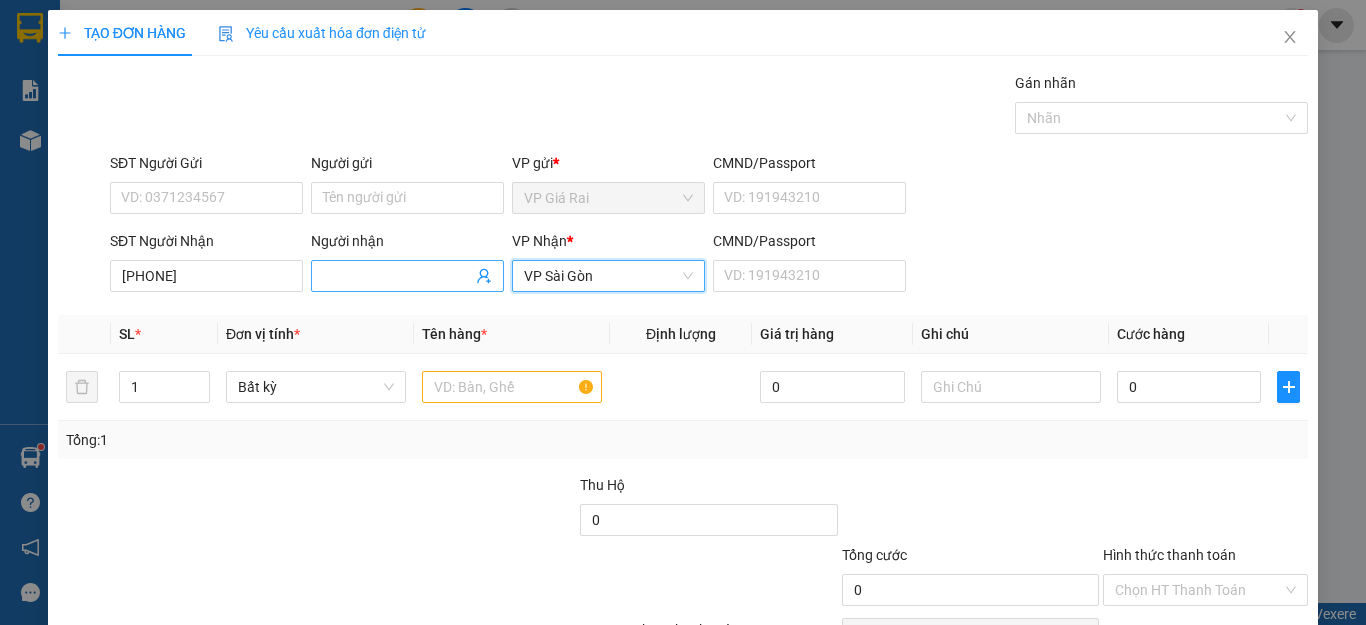 click on "Người nhận" at bounding box center (397, 276) 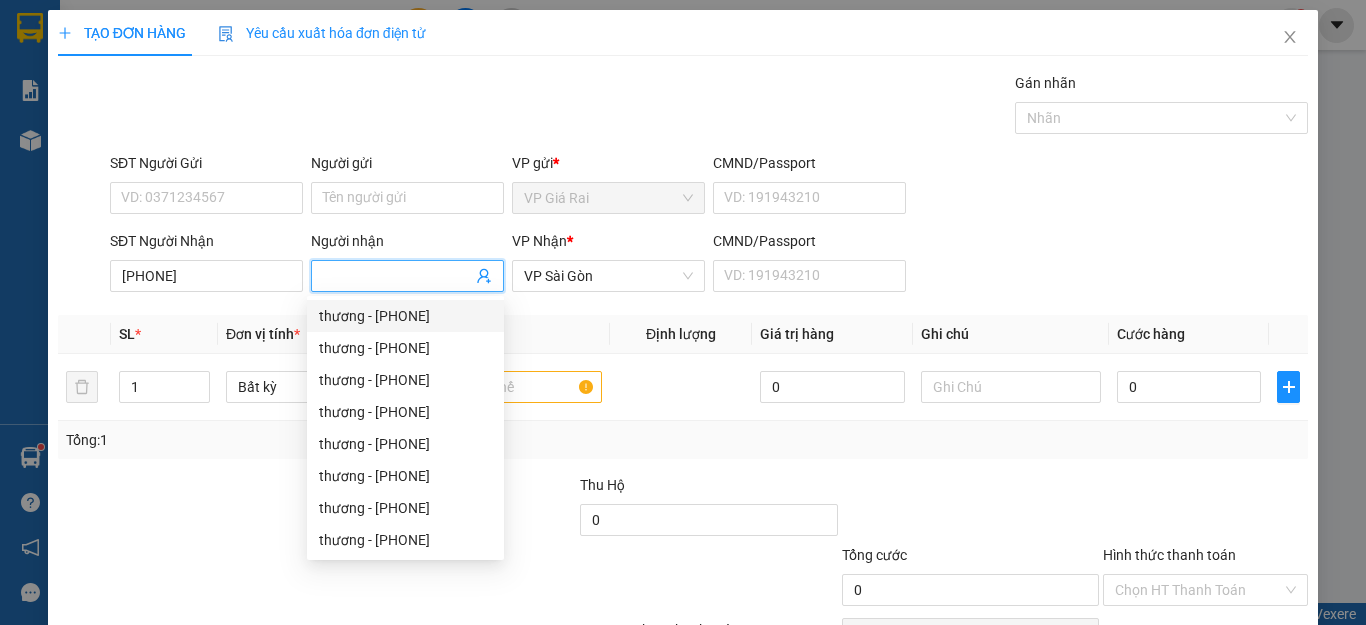click on "Người nhận" at bounding box center (397, 276) 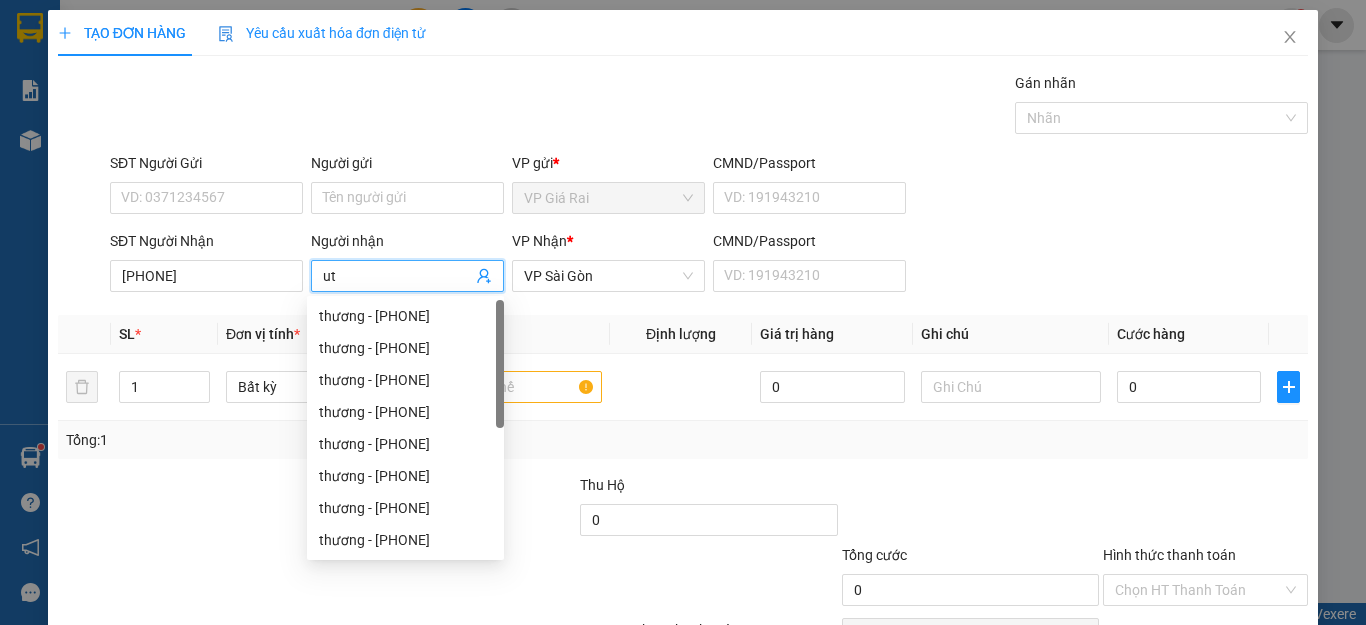 type on "u" 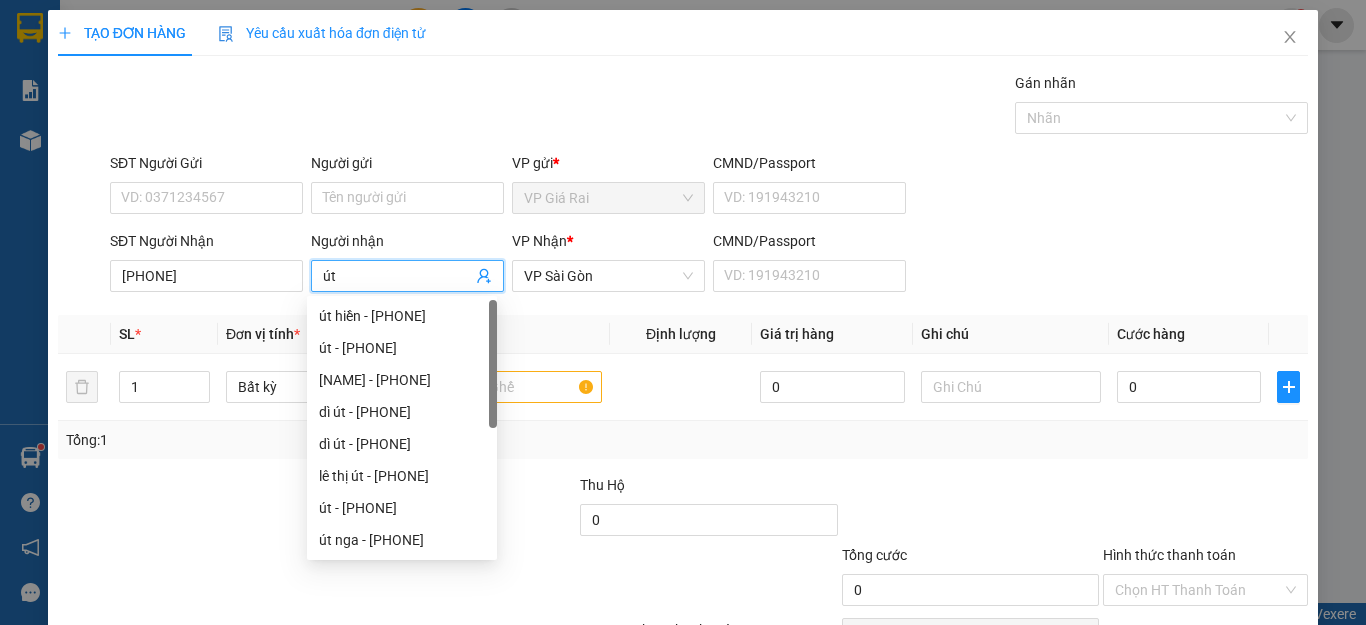 type on "út" 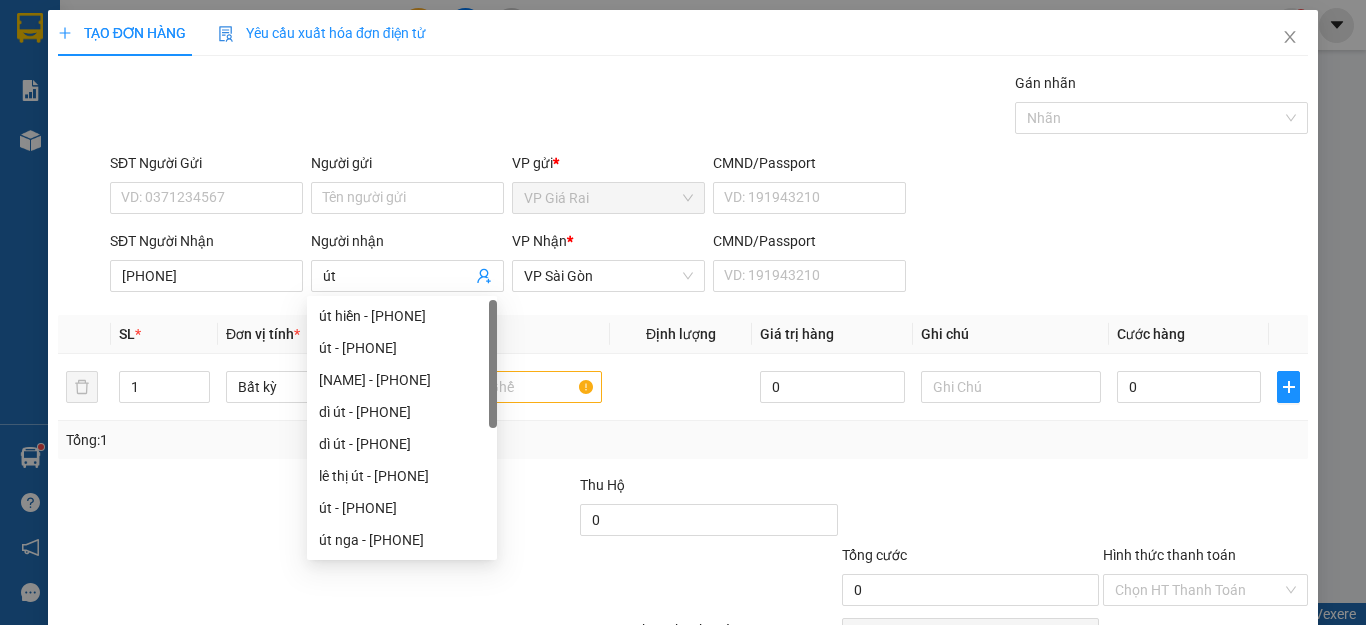click on "SĐT Người Gửi VD: [PHONE] Người gửi Tên người gửi VP gửi  * VP Giá Rai CMND/Passport VD: [ID_NUMBER] SĐT Người Nhận [PHONE] Người nhận út VP Nhận  * VP Sài Gòn CMND/Passport VD: [ID_NUMBER]" at bounding box center (683, 226) 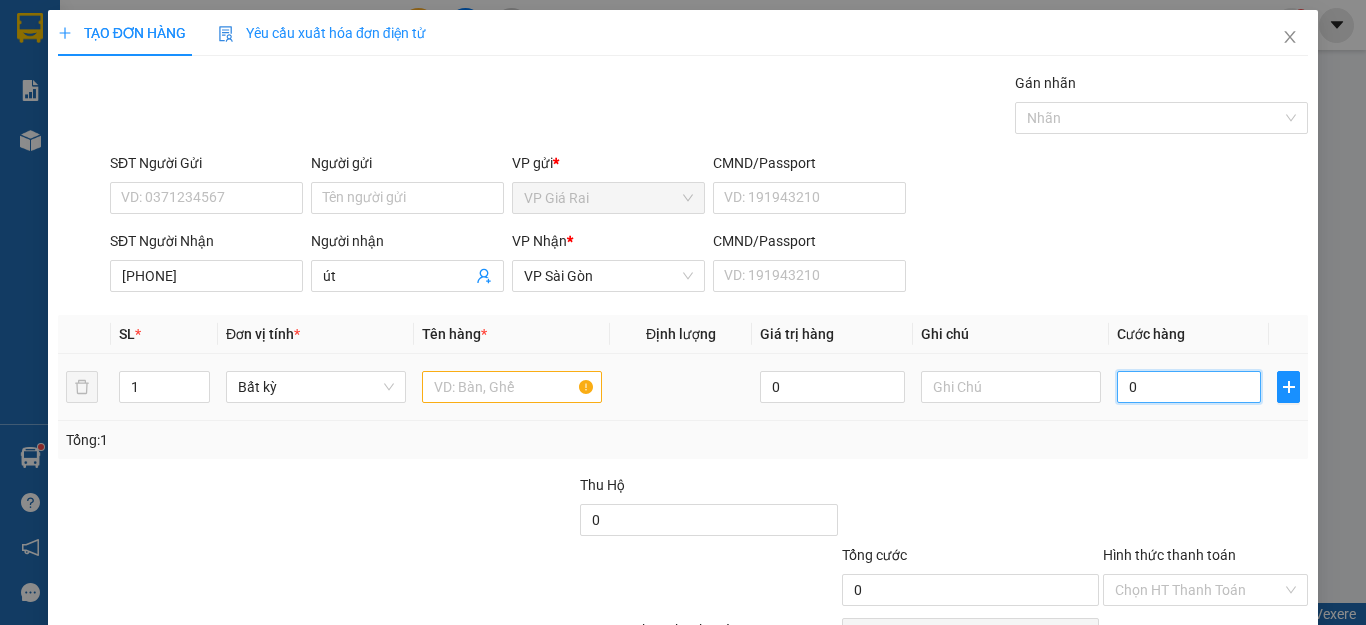 click on "0" at bounding box center [1189, 387] 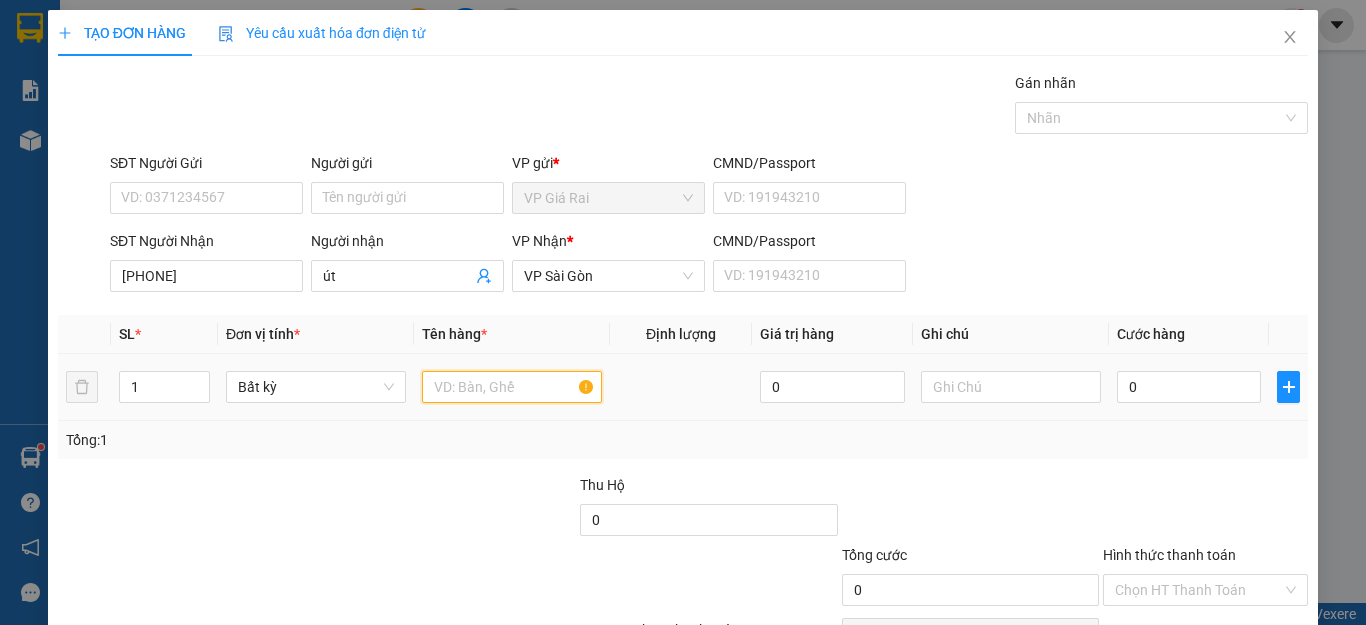 click at bounding box center [512, 387] 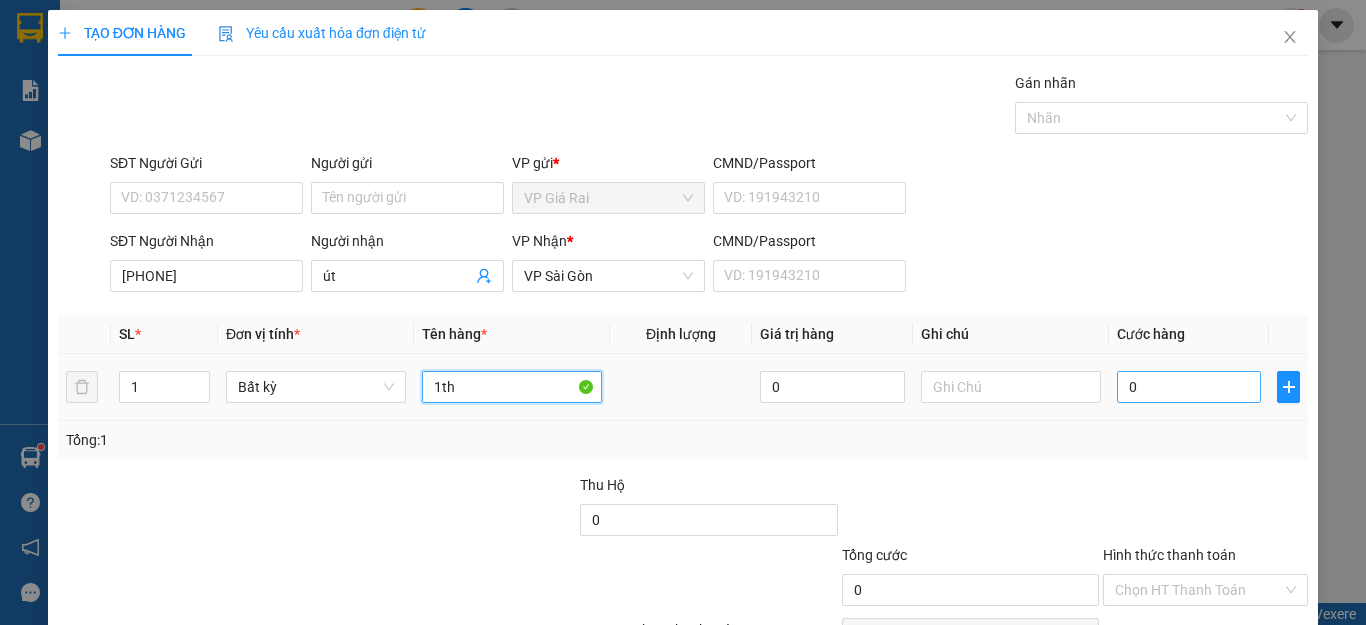 type on "1th" 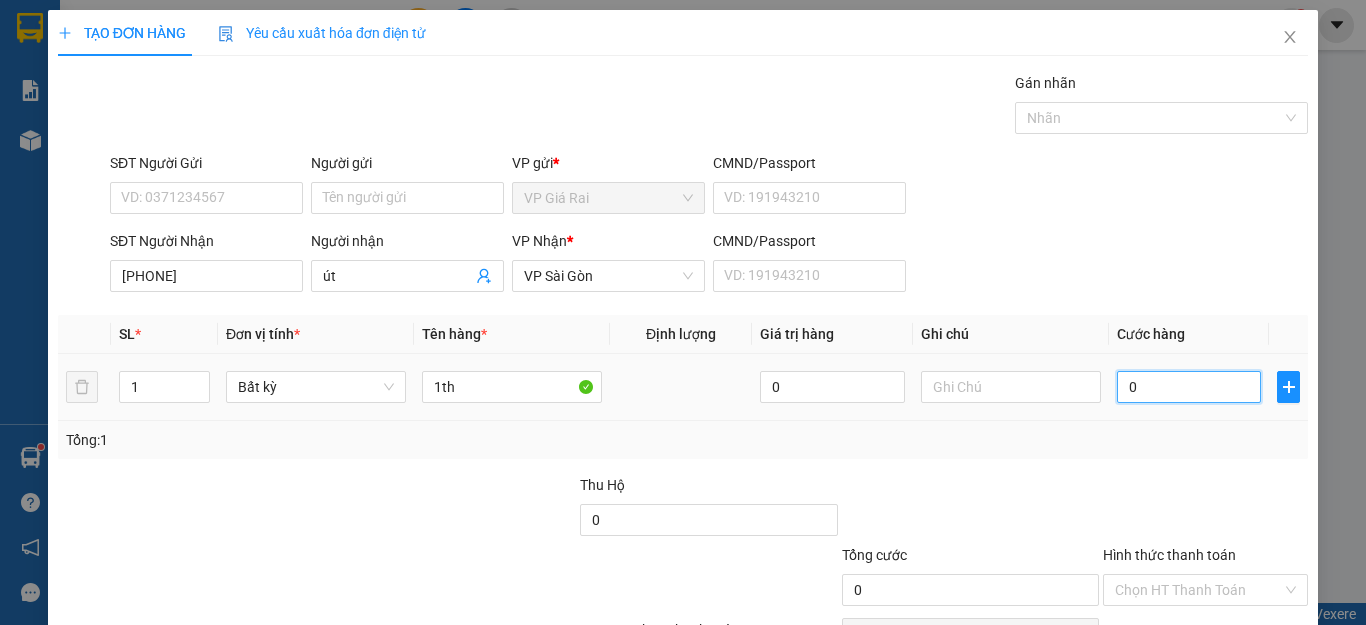 click on "0" at bounding box center (1189, 387) 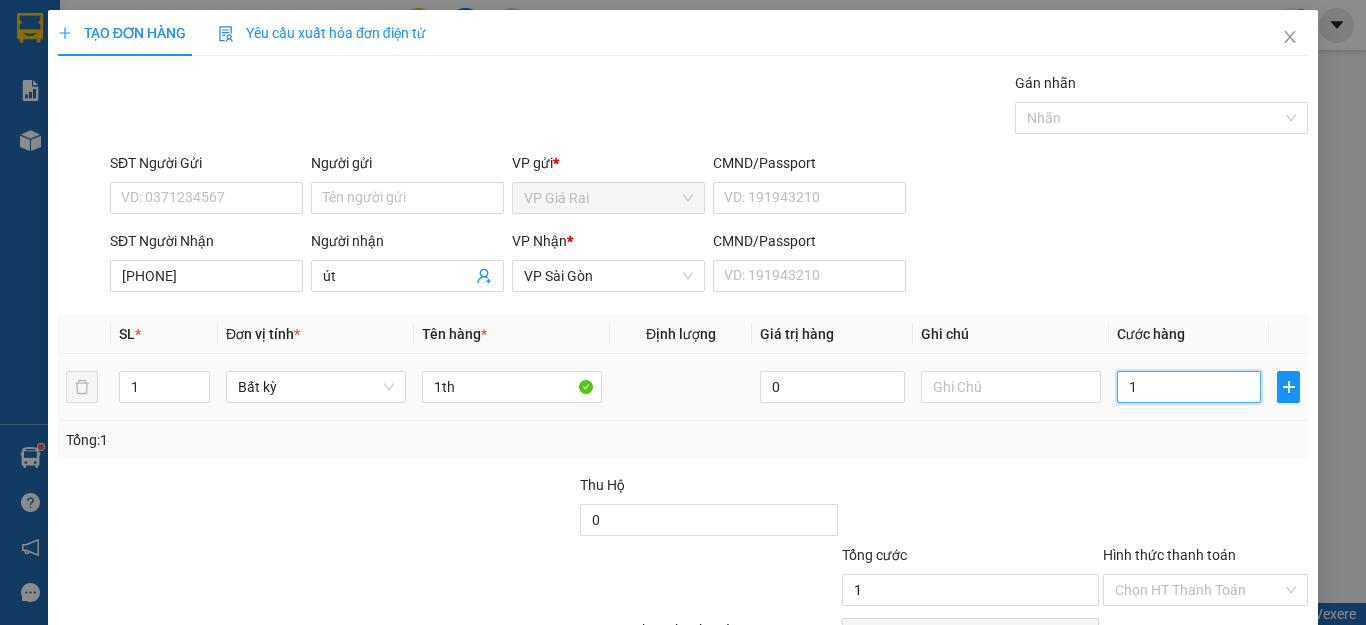 type on "10" 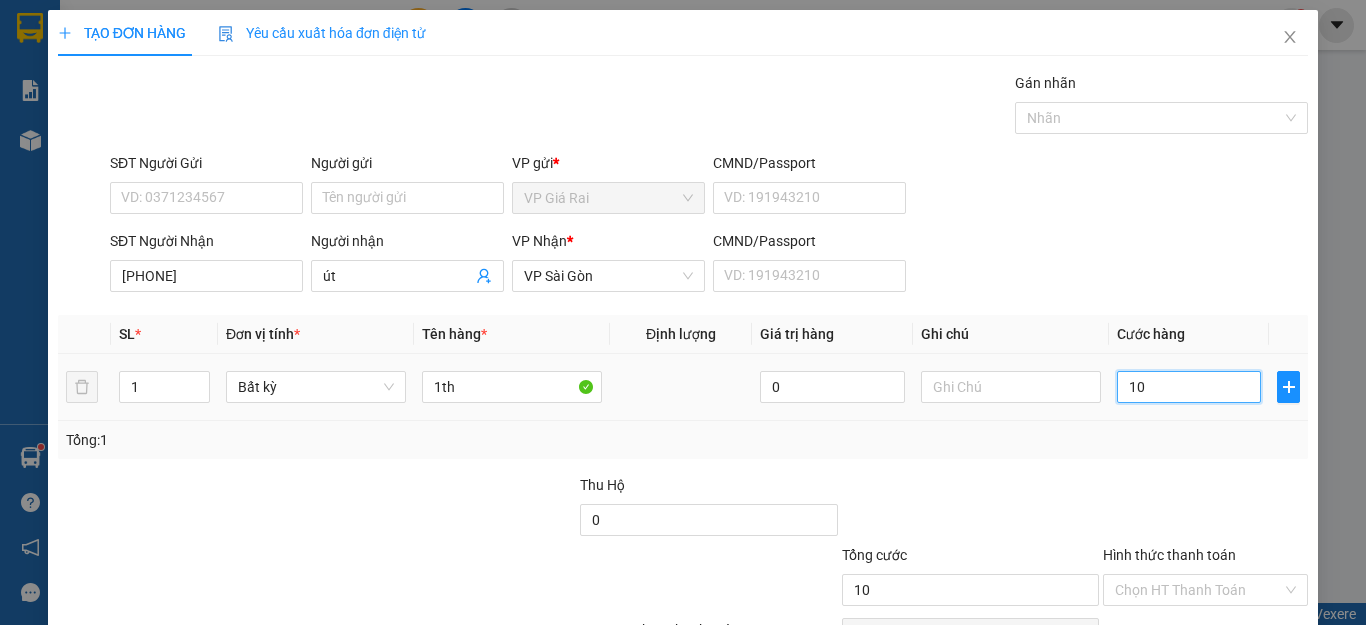 type on "100" 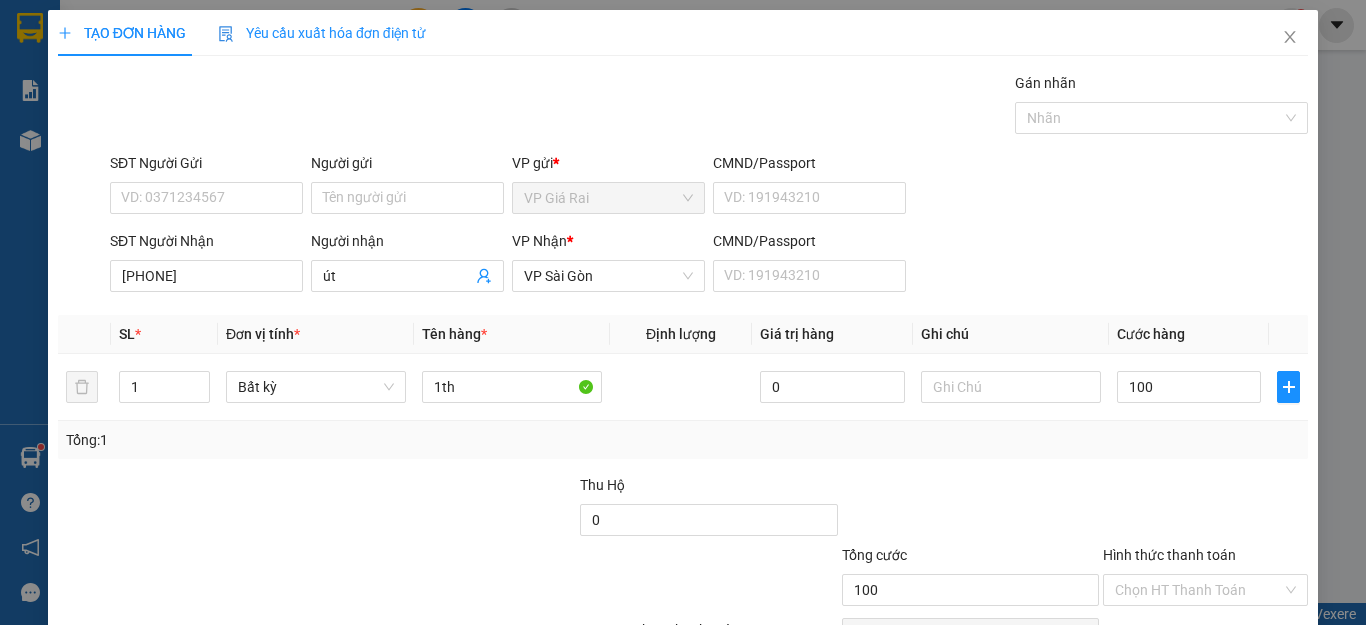 type on "100.000" 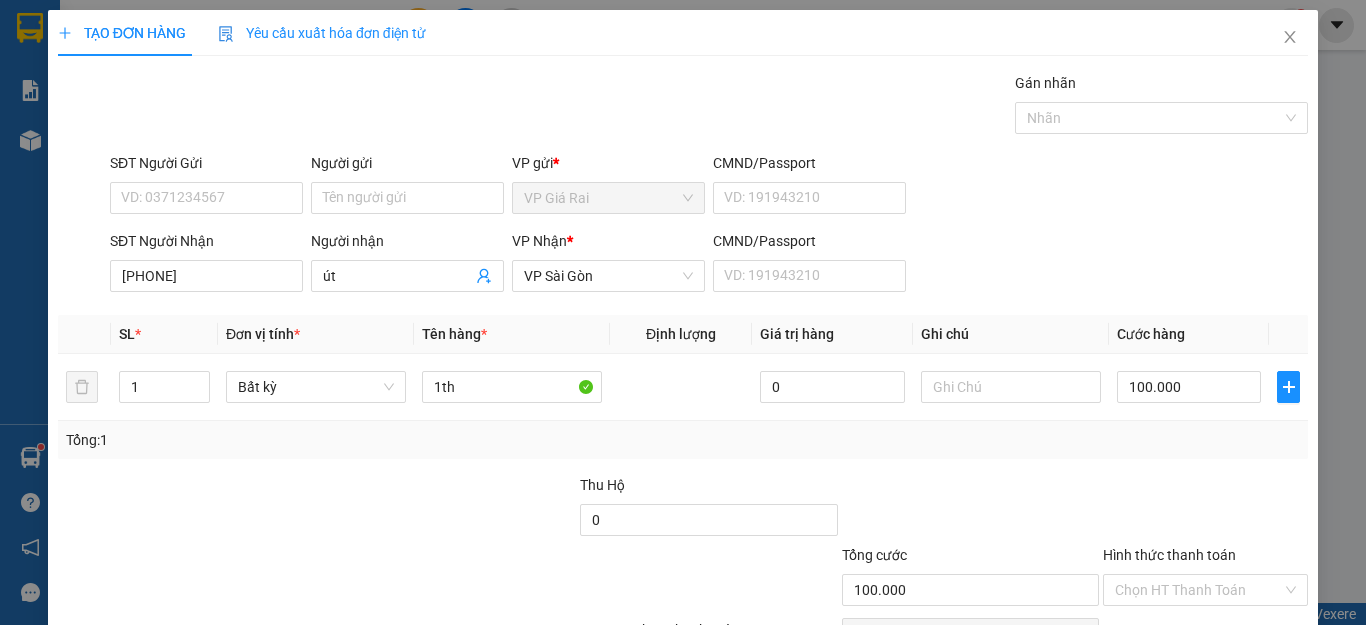click on "Tổng:  1" at bounding box center [683, 440] 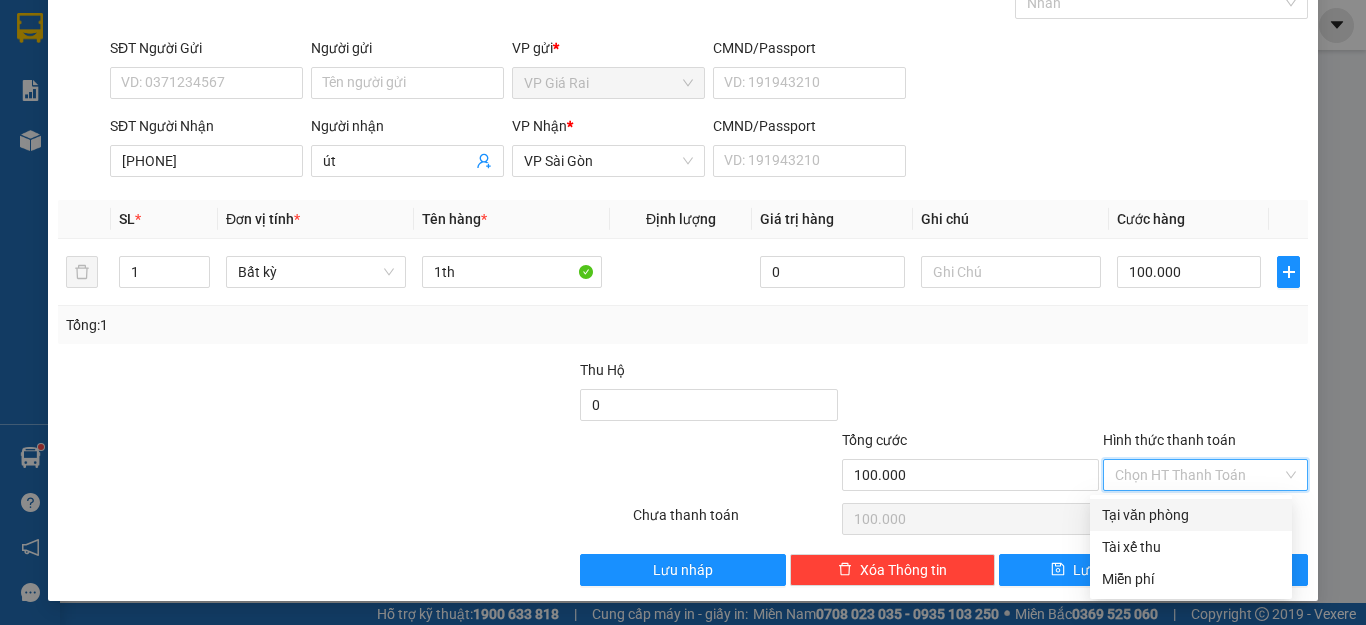click on "Hình thức thanh toán" at bounding box center [1198, 475] 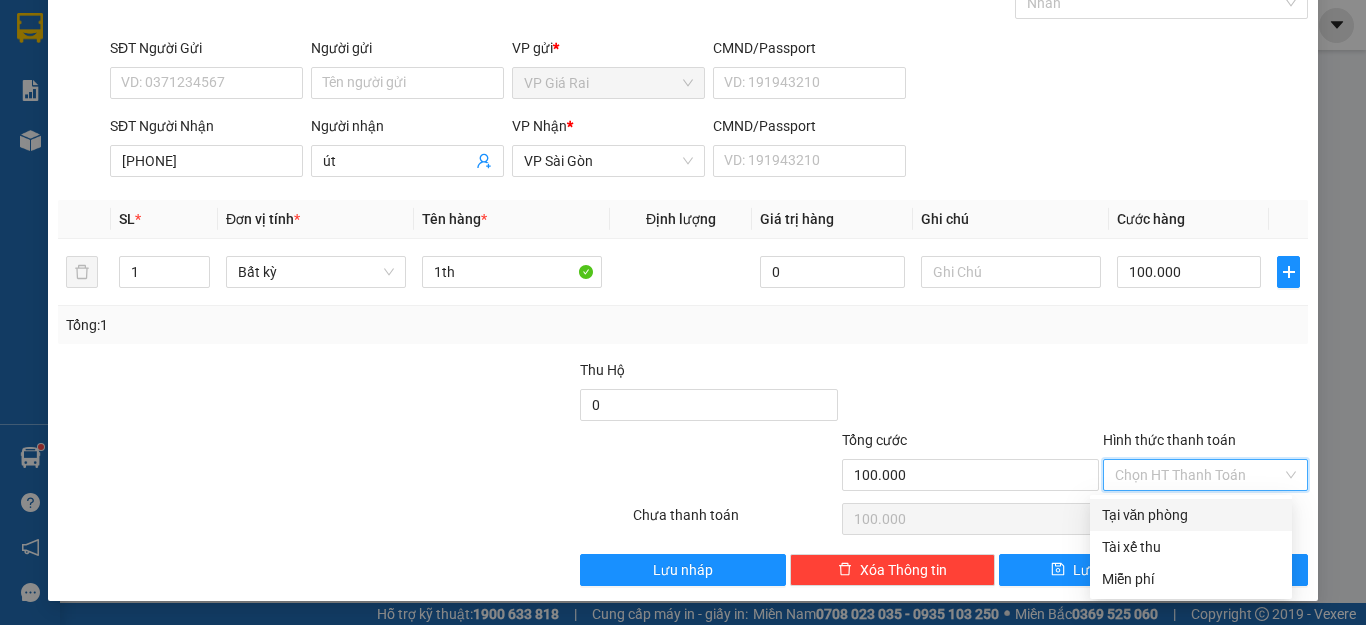 click on "Tại văn phòng" at bounding box center (1191, 515) 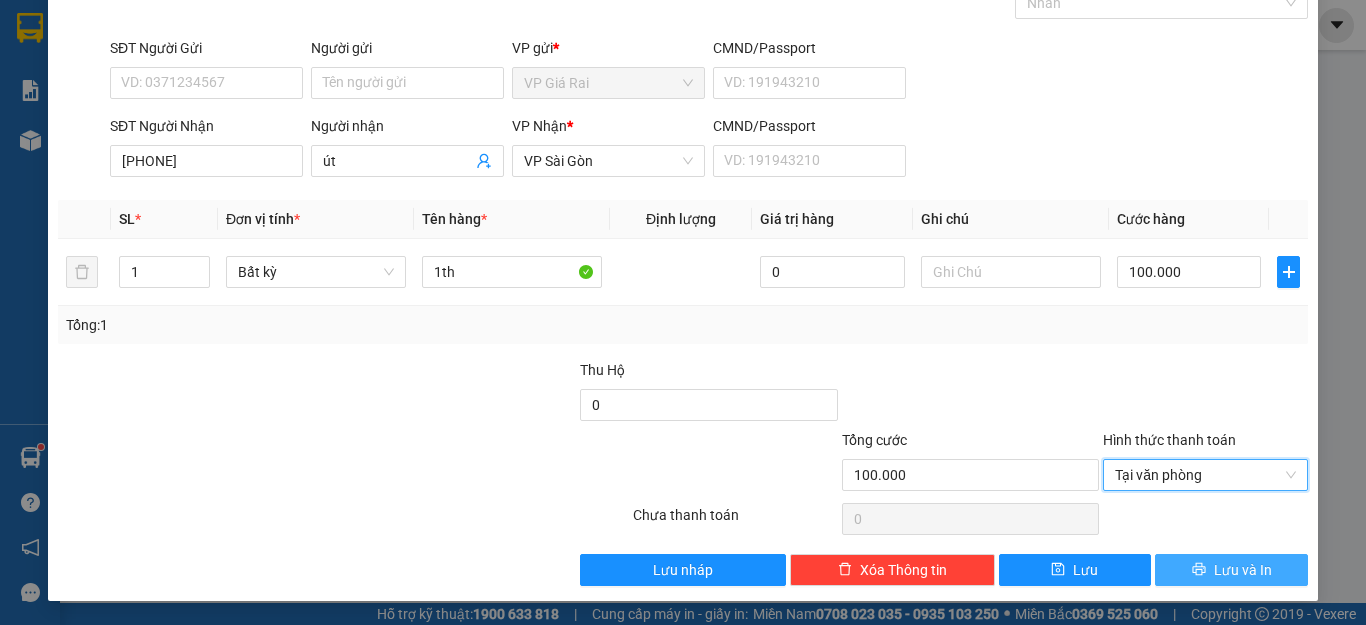click on "Lưu và In" at bounding box center [1231, 570] 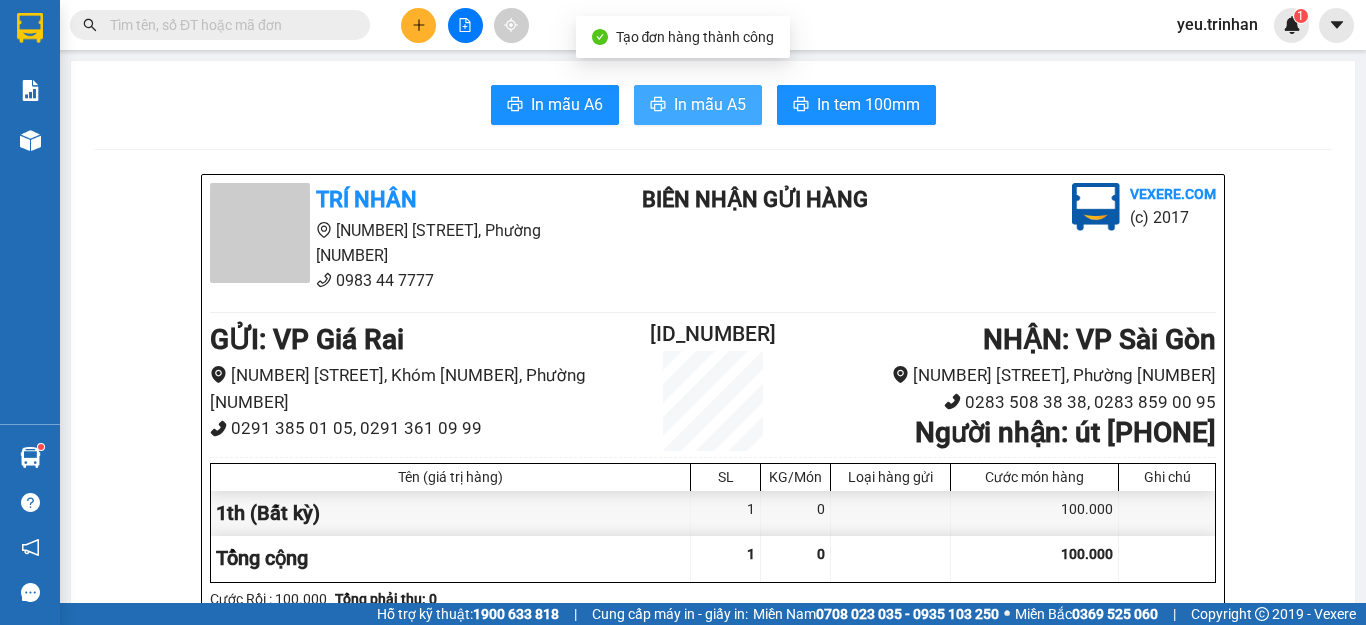 click on "In mẫu A5" at bounding box center [710, 104] 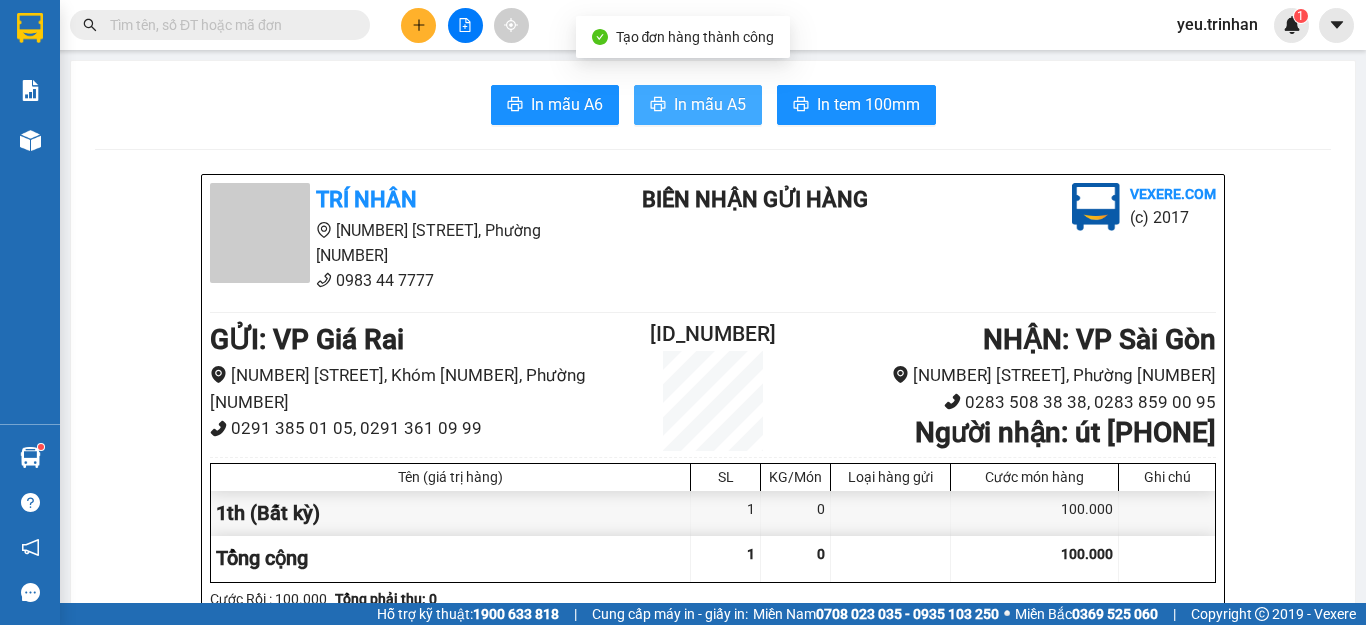scroll, scrollTop: 0, scrollLeft: 0, axis: both 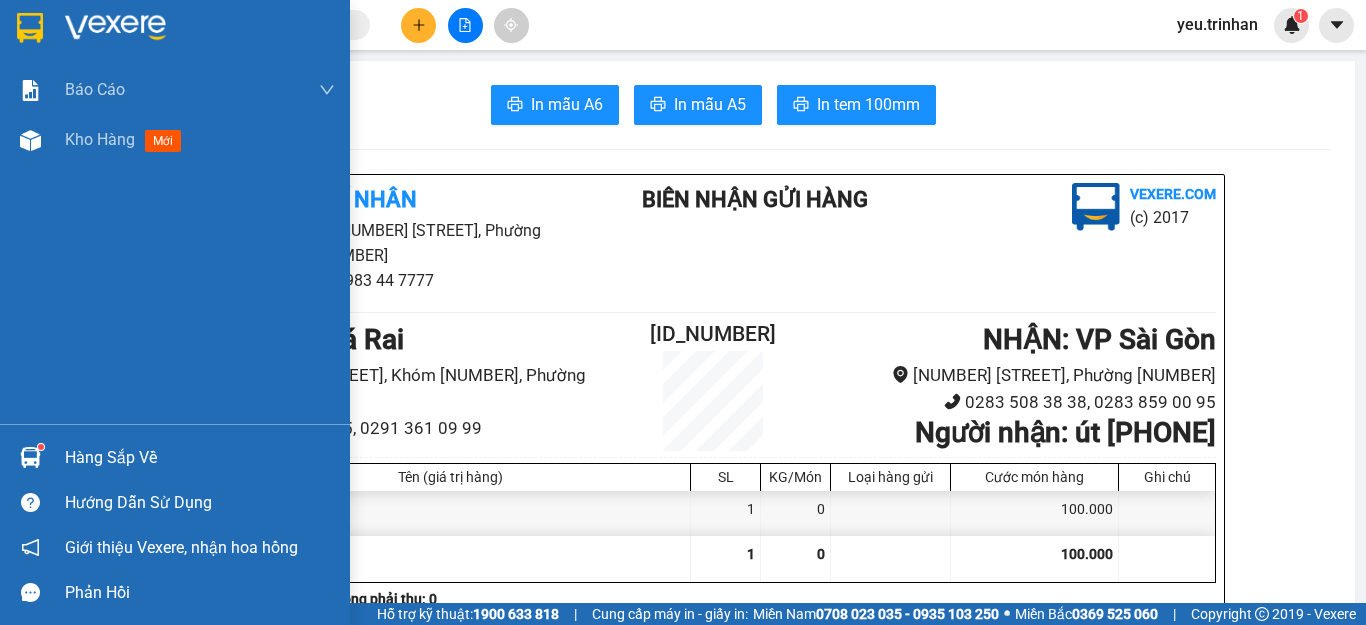 click at bounding box center (30, 28) 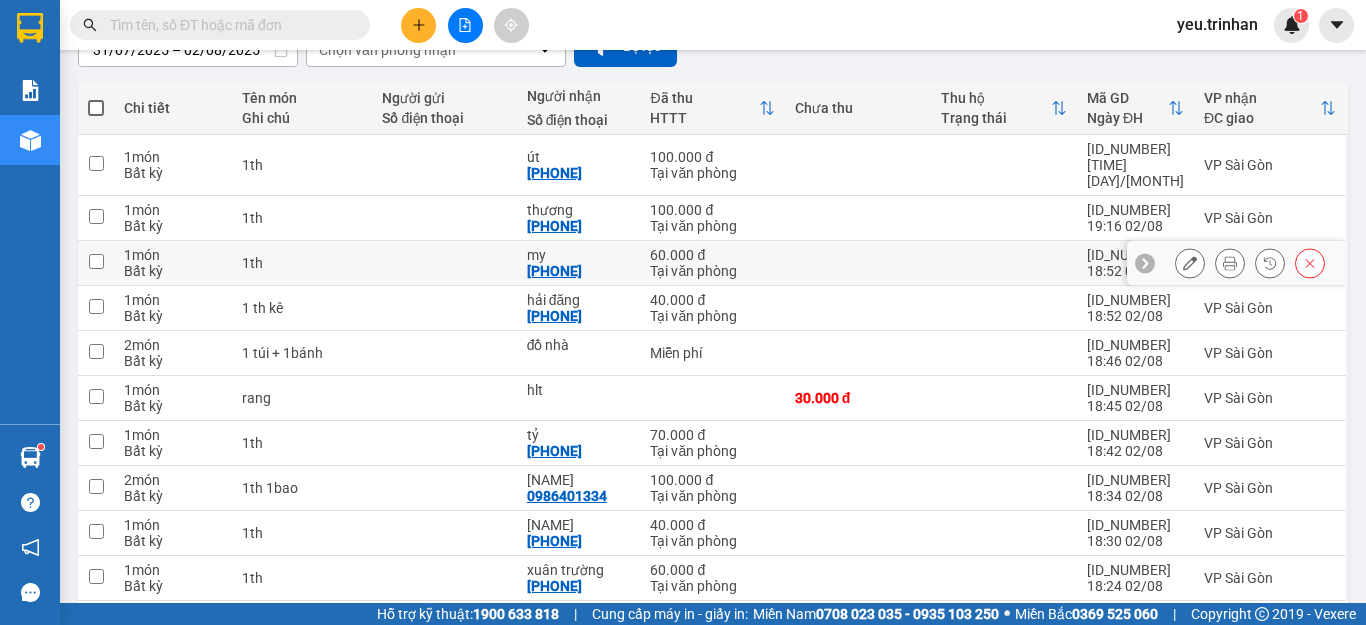 scroll, scrollTop: 264, scrollLeft: 0, axis: vertical 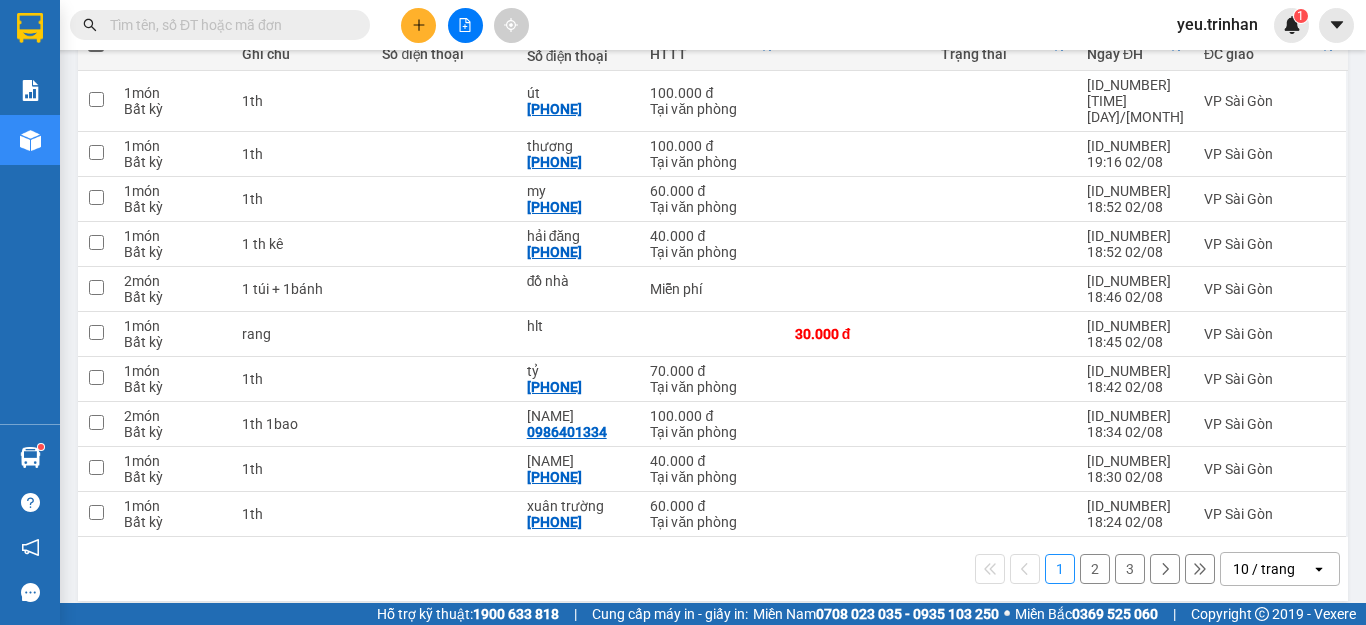 click on "2" at bounding box center [1095, 569] 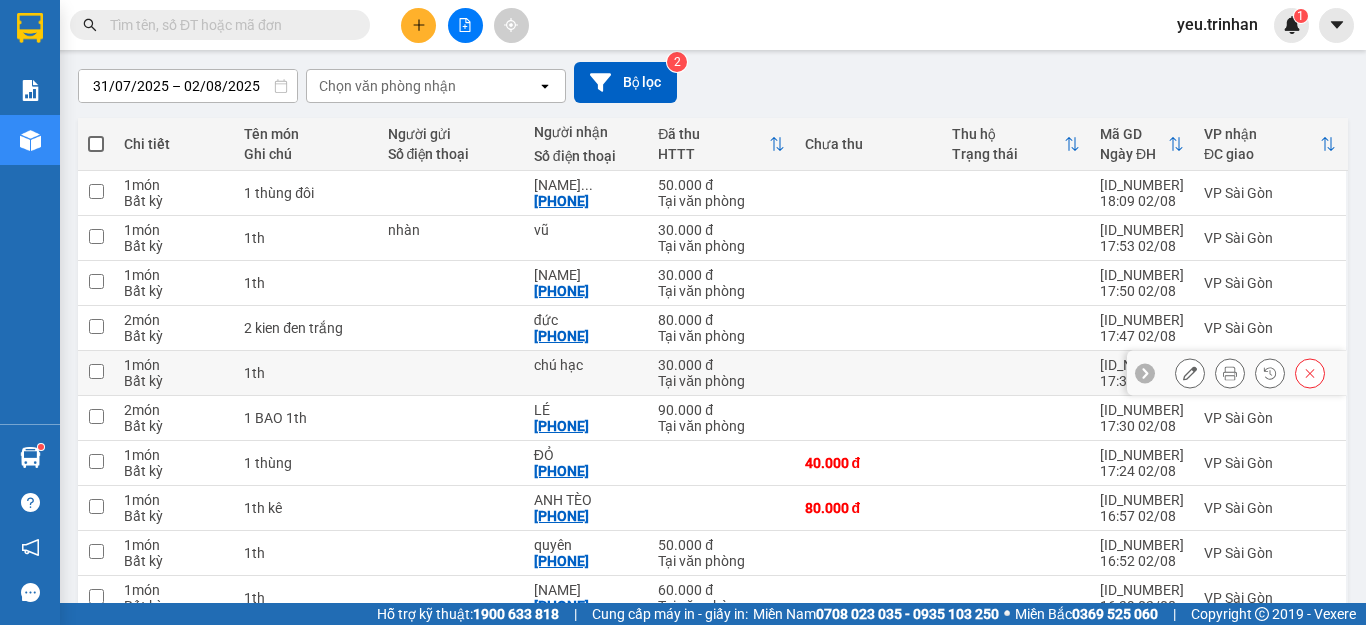 scroll, scrollTop: 264, scrollLeft: 0, axis: vertical 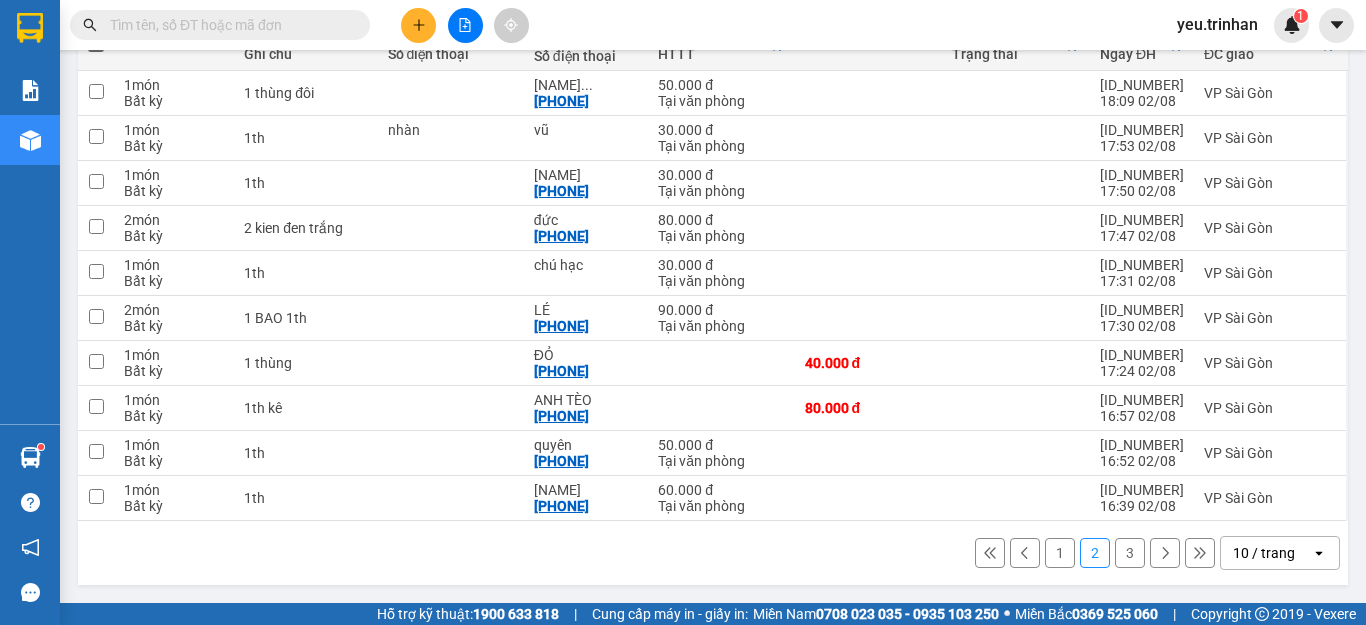 click on "3" at bounding box center (1130, 553) 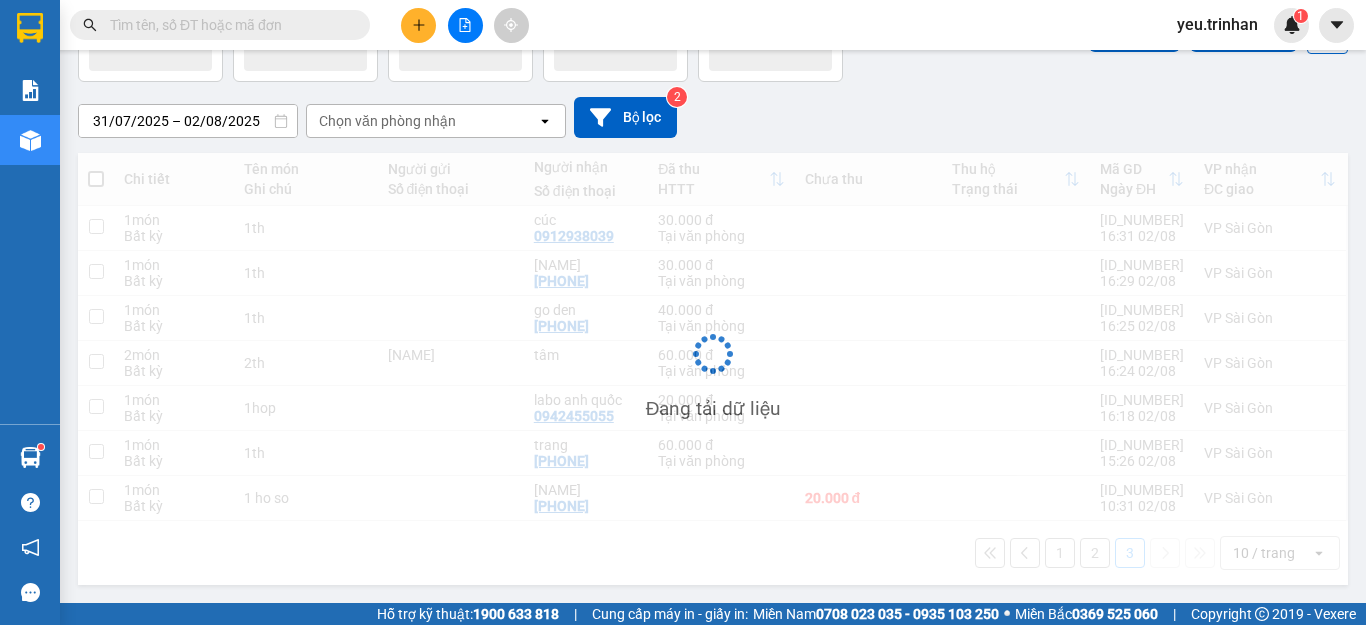 scroll, scrollTop: 129, scrollLeft: 0, axis: vertical 